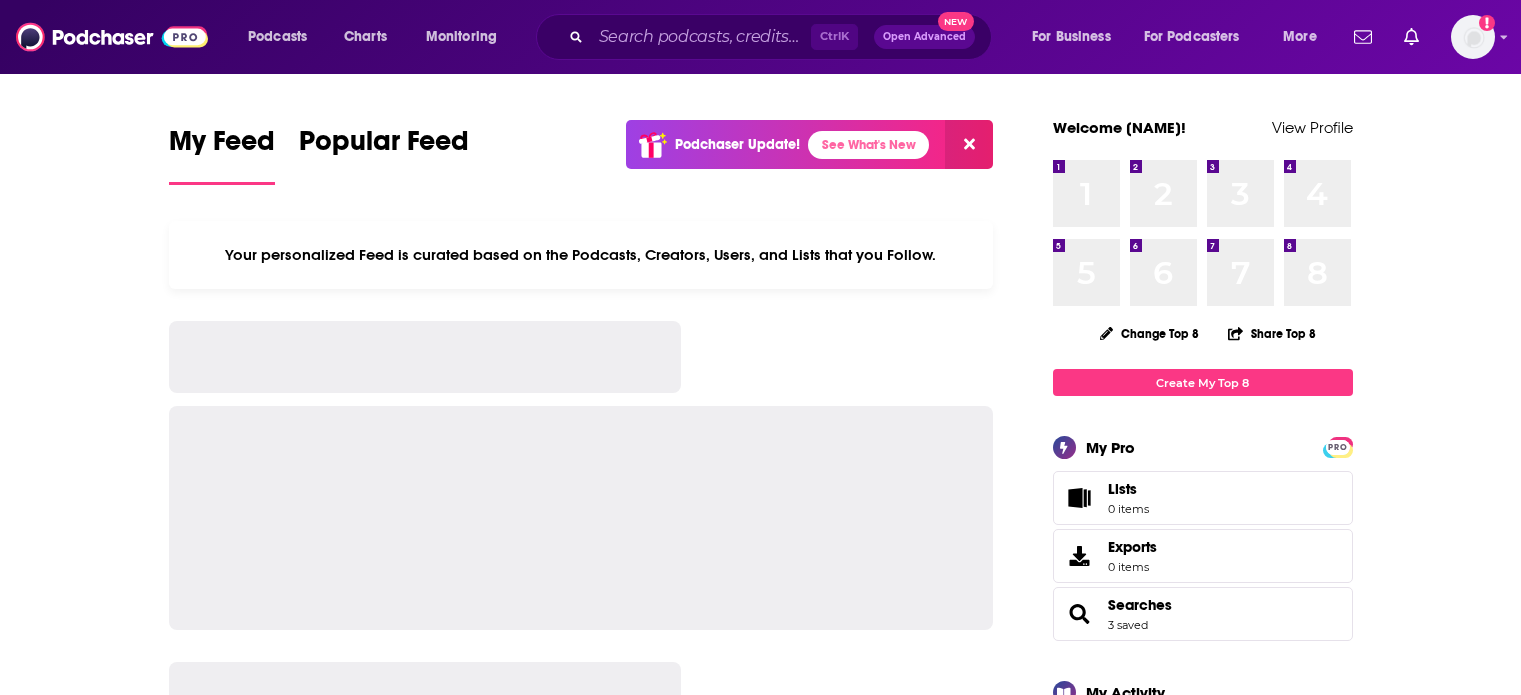 scroll, scrollTop: 0, scrollLeft: 0, axis: both 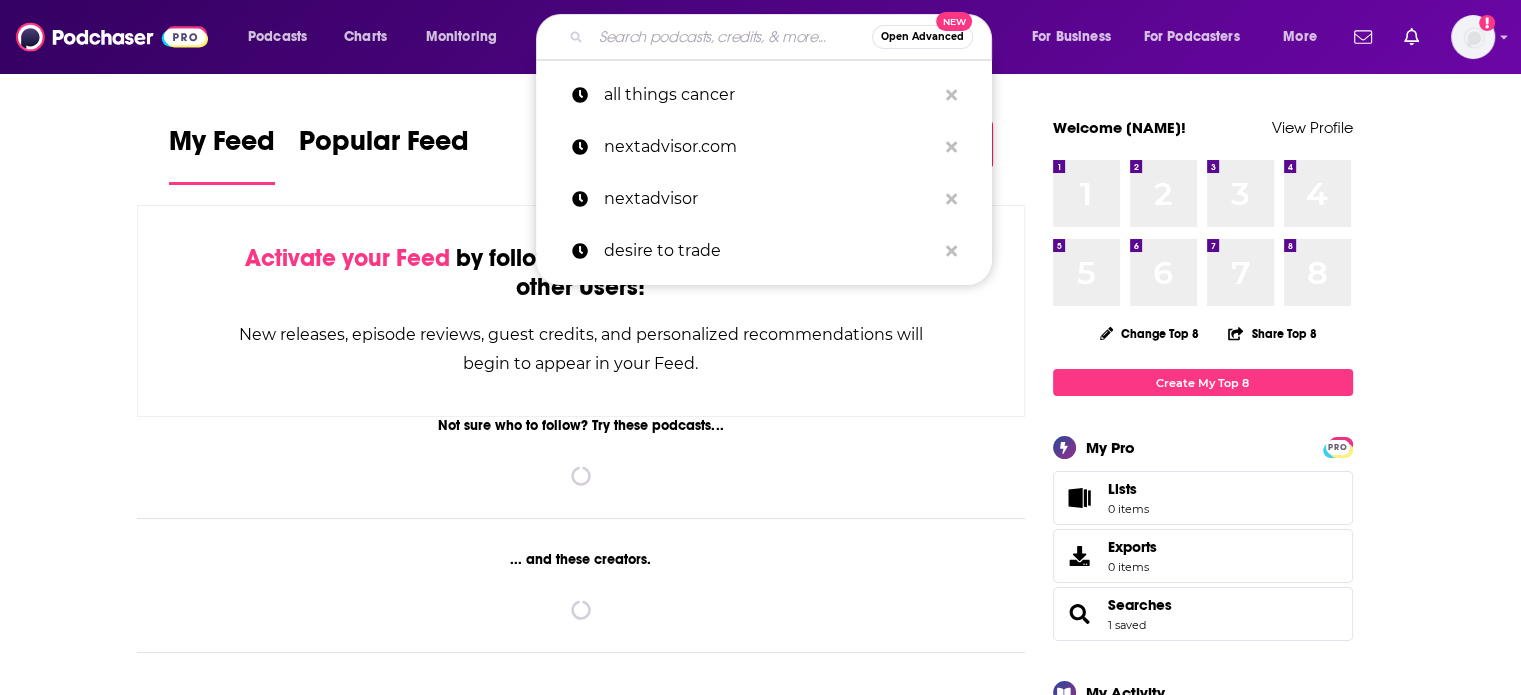 click at bounding box center (731, 37) 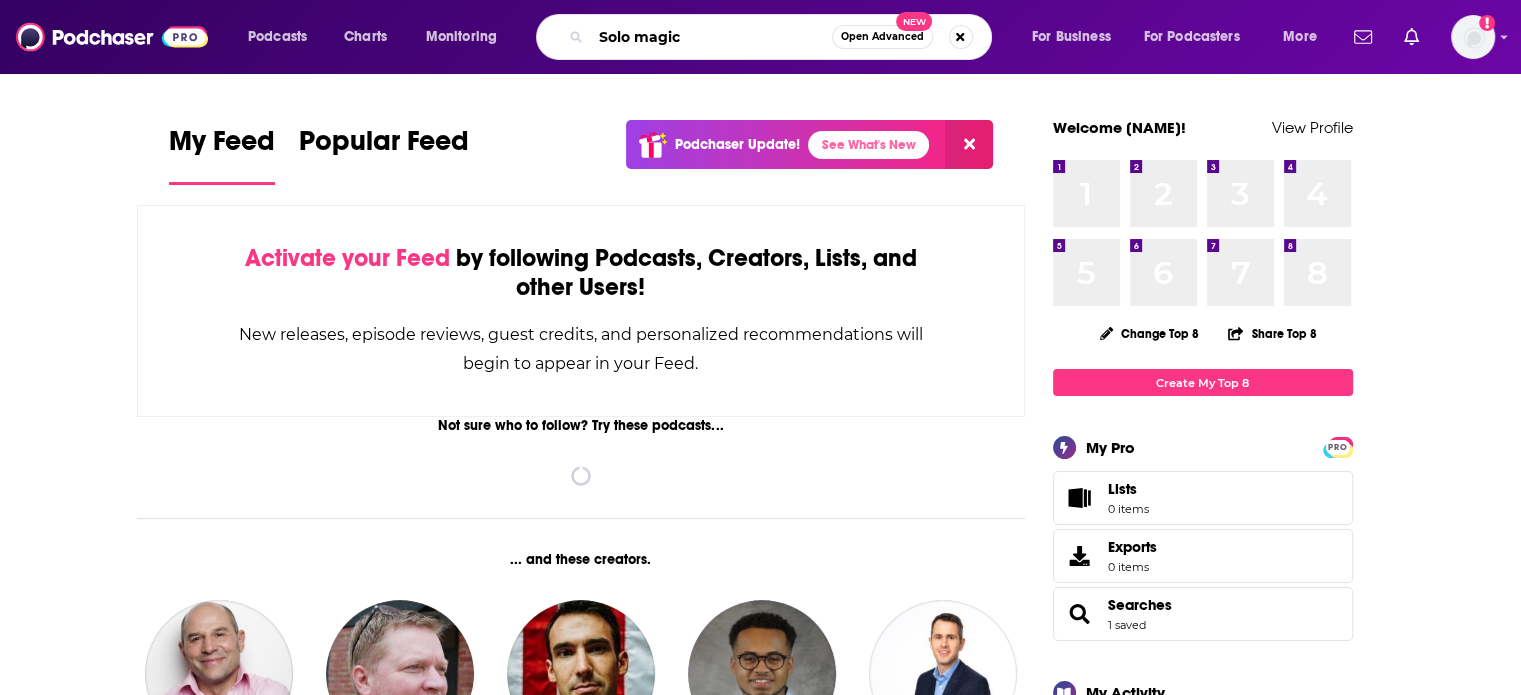 type on "Solo magic" 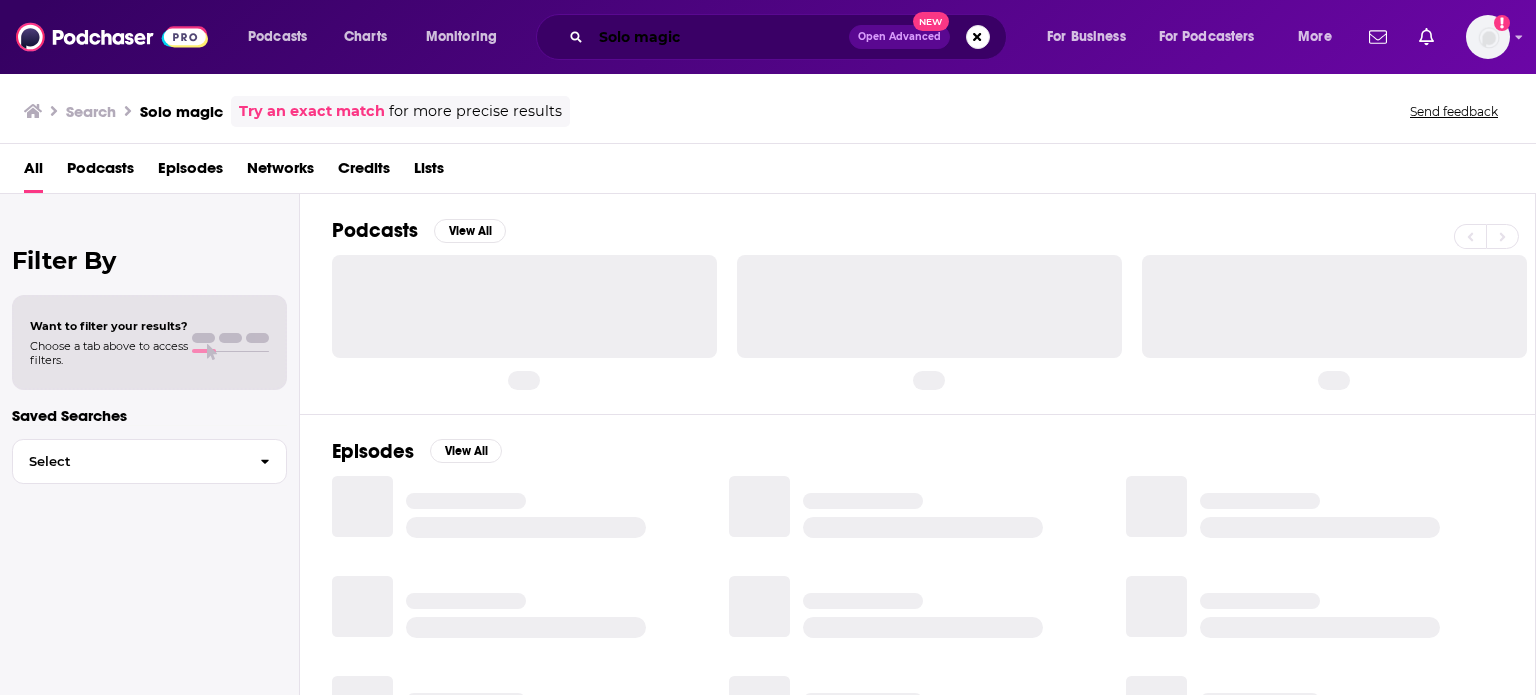 click on "Solo magic" at bounding box center [720, 37] 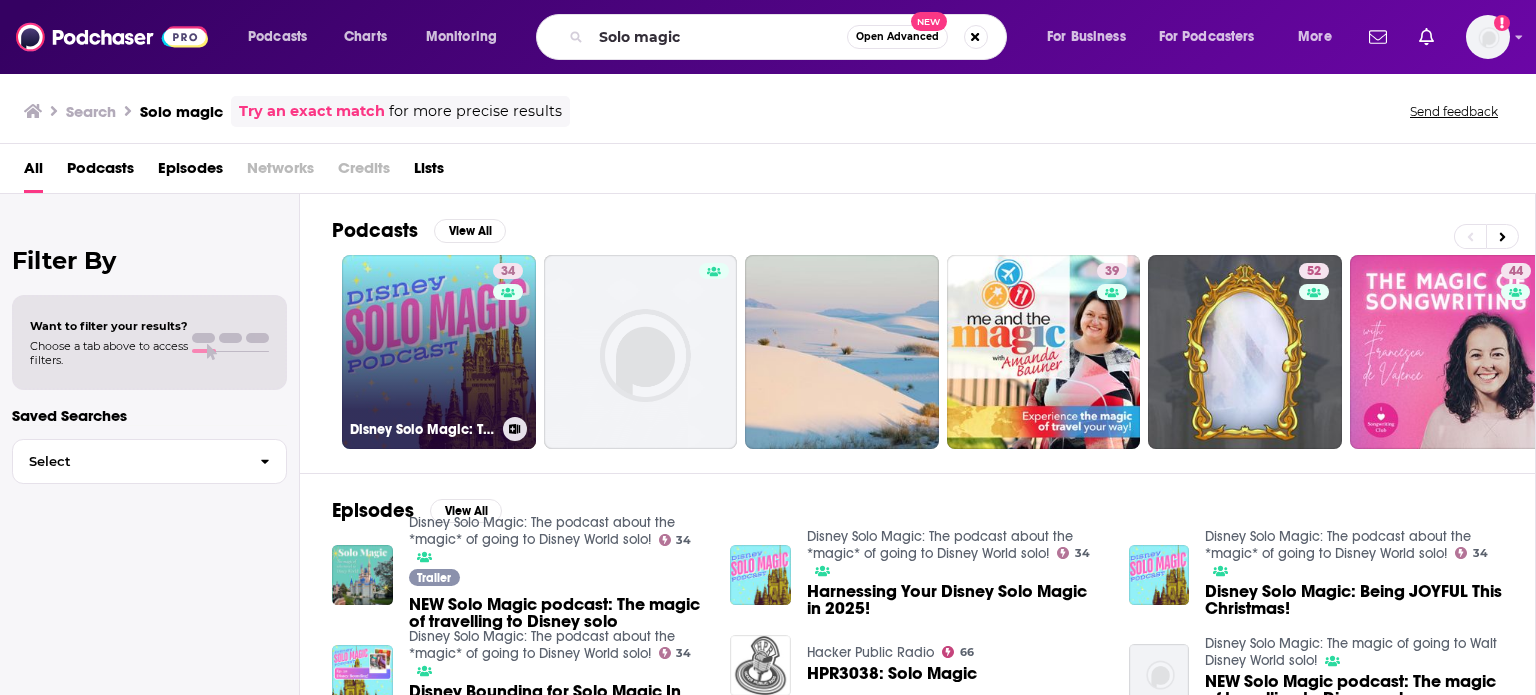 click on "34 Disney Solo Magic: The podcast about the *magic* of going to Disney World solo!" at bounding box center (439, 352) 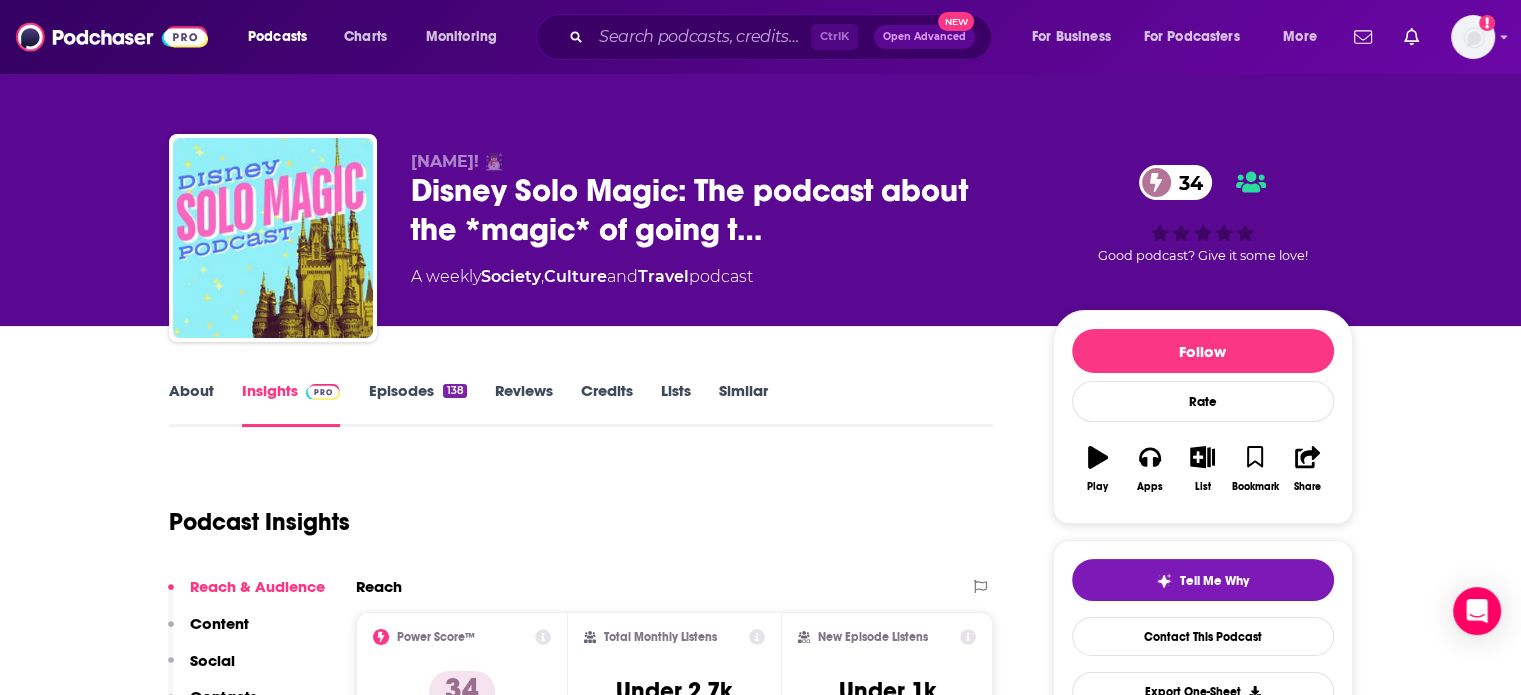 click on "About" at bounding box center [191, 404] 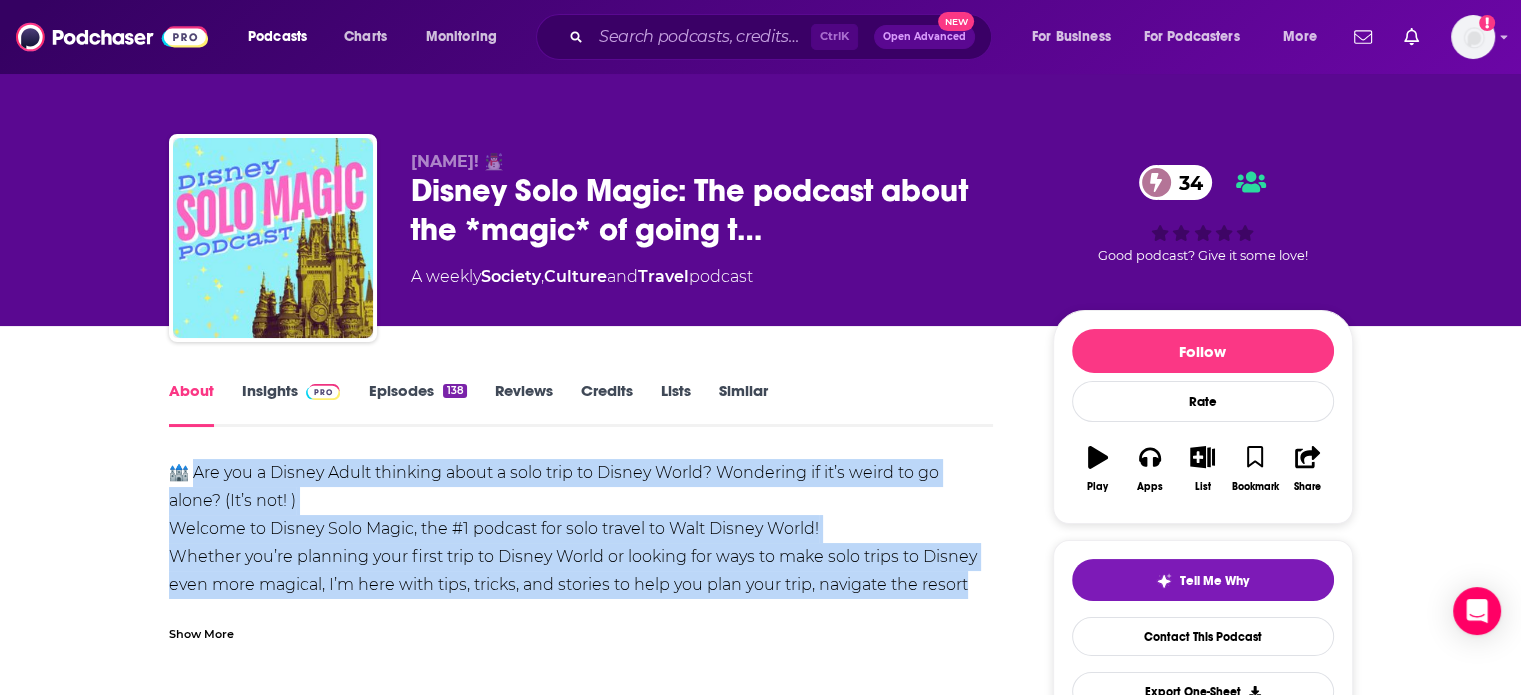 drag, startPoint x: 196, startPoint y: 471, endPoint x: 996, endPoint y: 591, distance: 808.94995 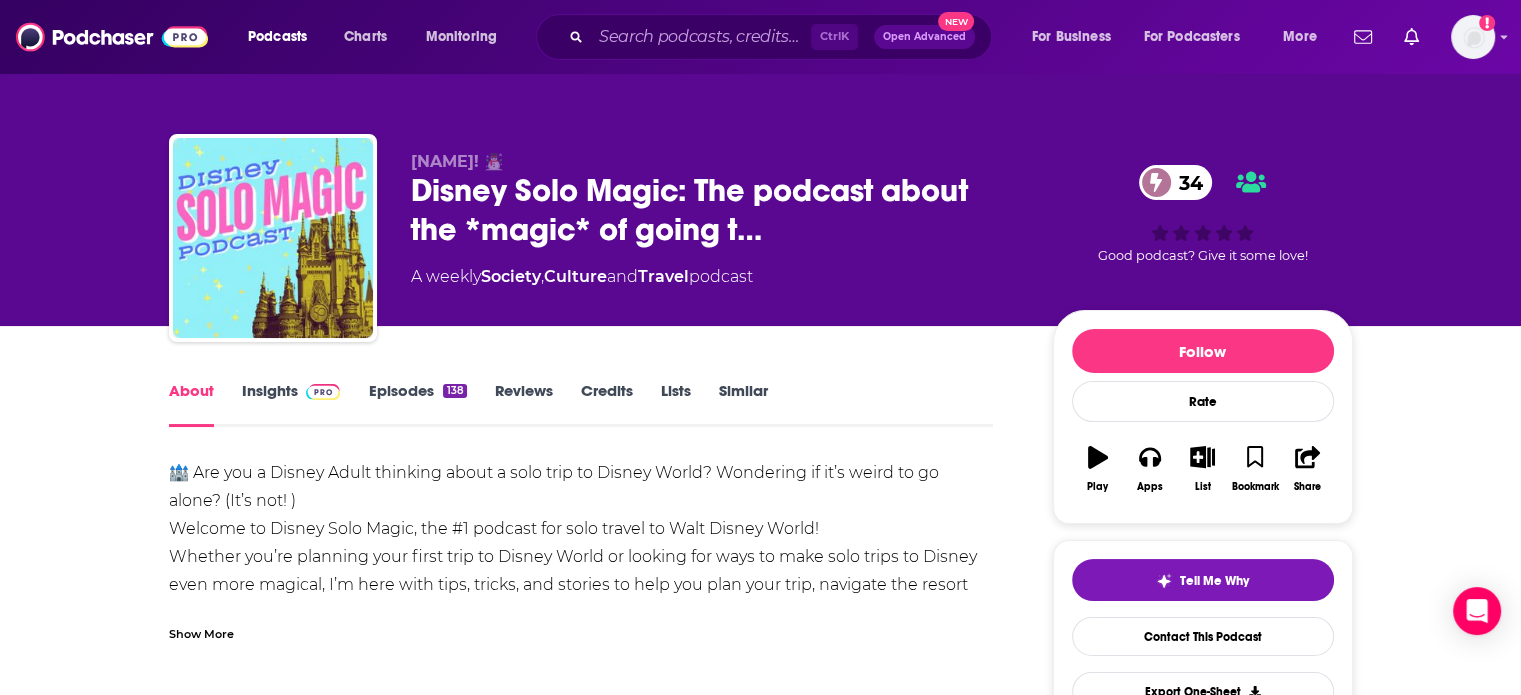 click on "A   weekly  Society ,  Culture  and  Travel  podcast" at bounding box center [716, 277] 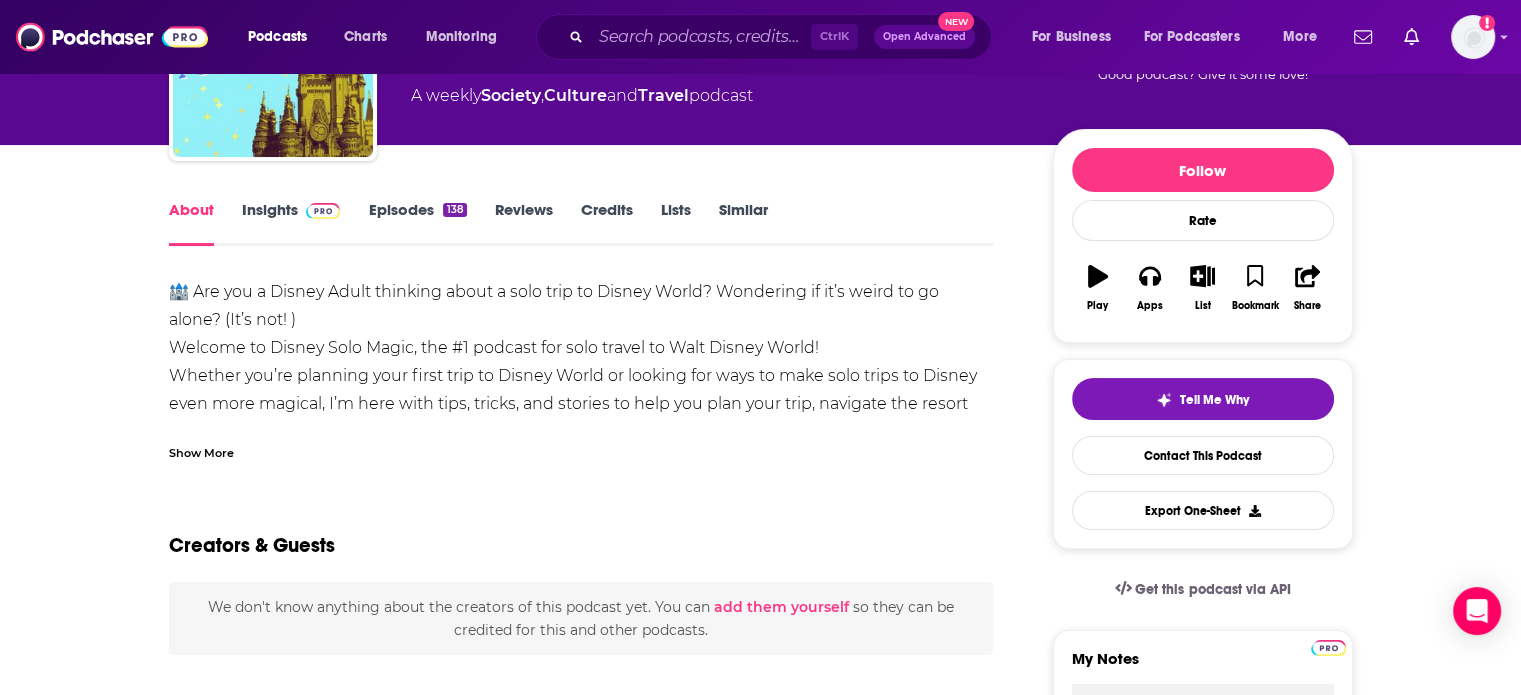 scroll, scrollTop: 184, scrollLeft: 0, axis: vertical 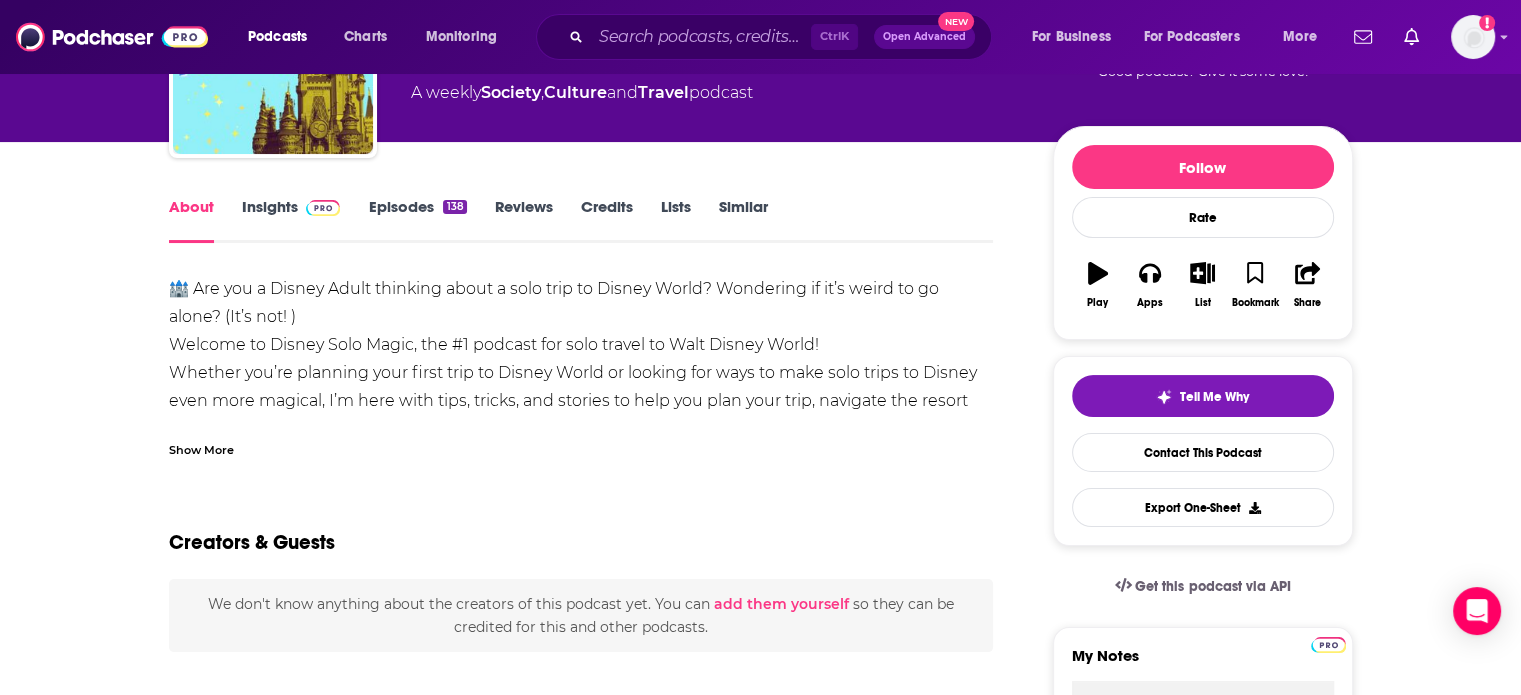 click on "Show More" at bounding box center [201, 448] 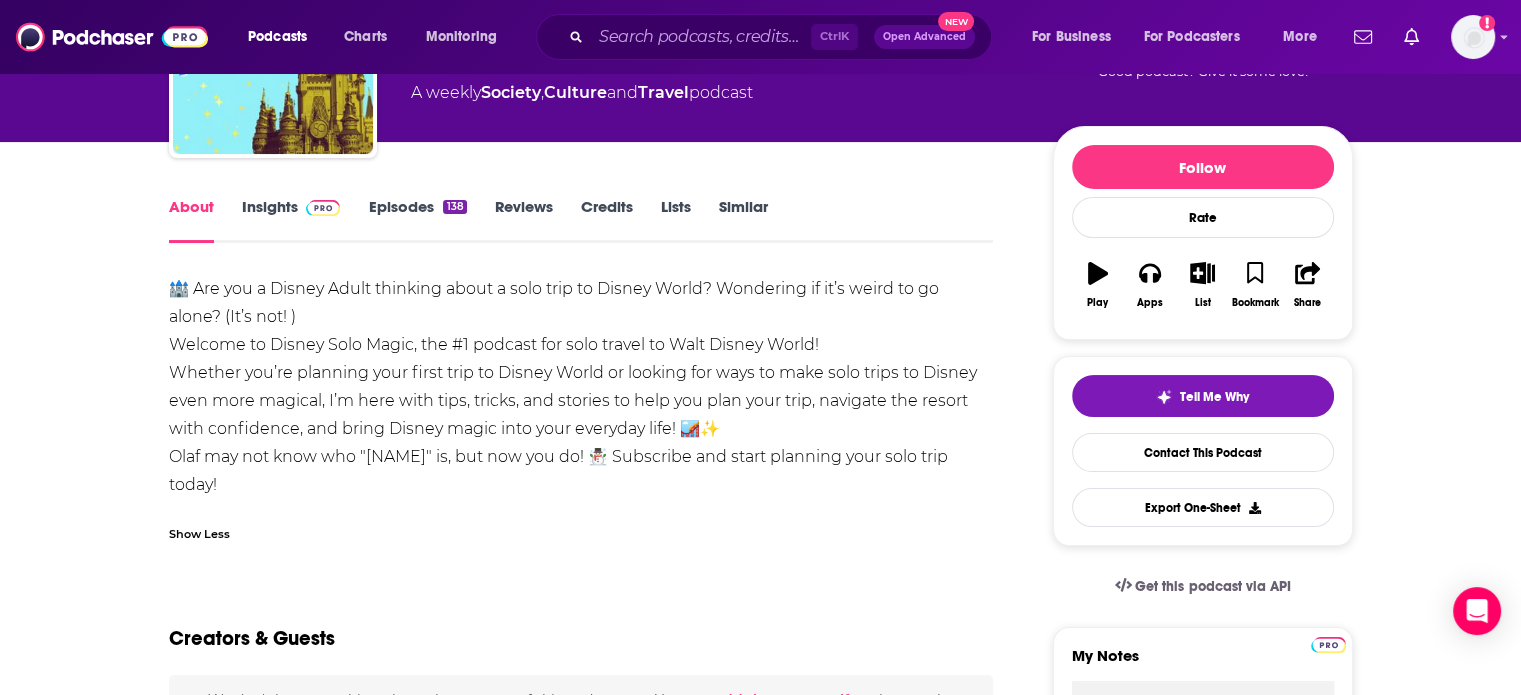 drag, startPoint x: 197, startPoint y: 279, endPoint x: 321, endPoint y: 481, distance: 237.02321 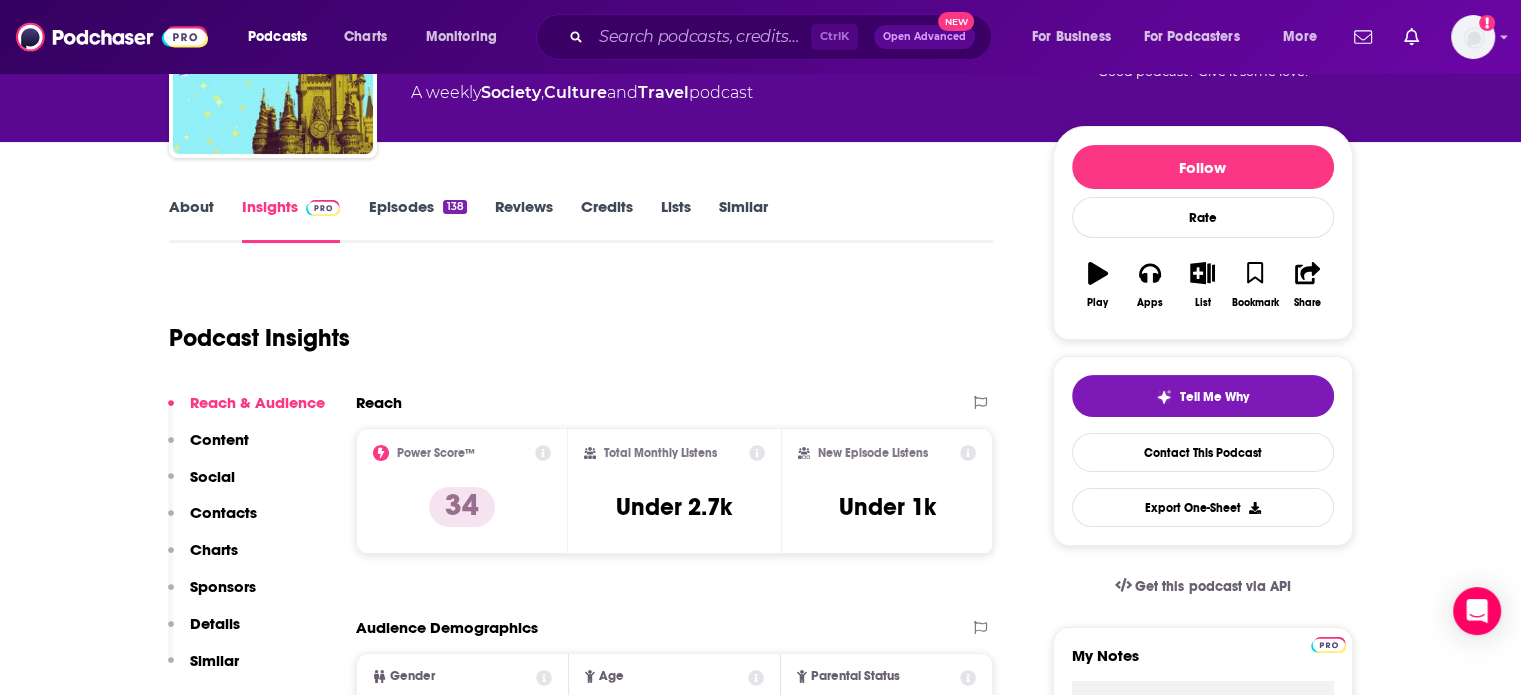 scroll, scrollTop: 0, scrollLeft: 0, axis: both 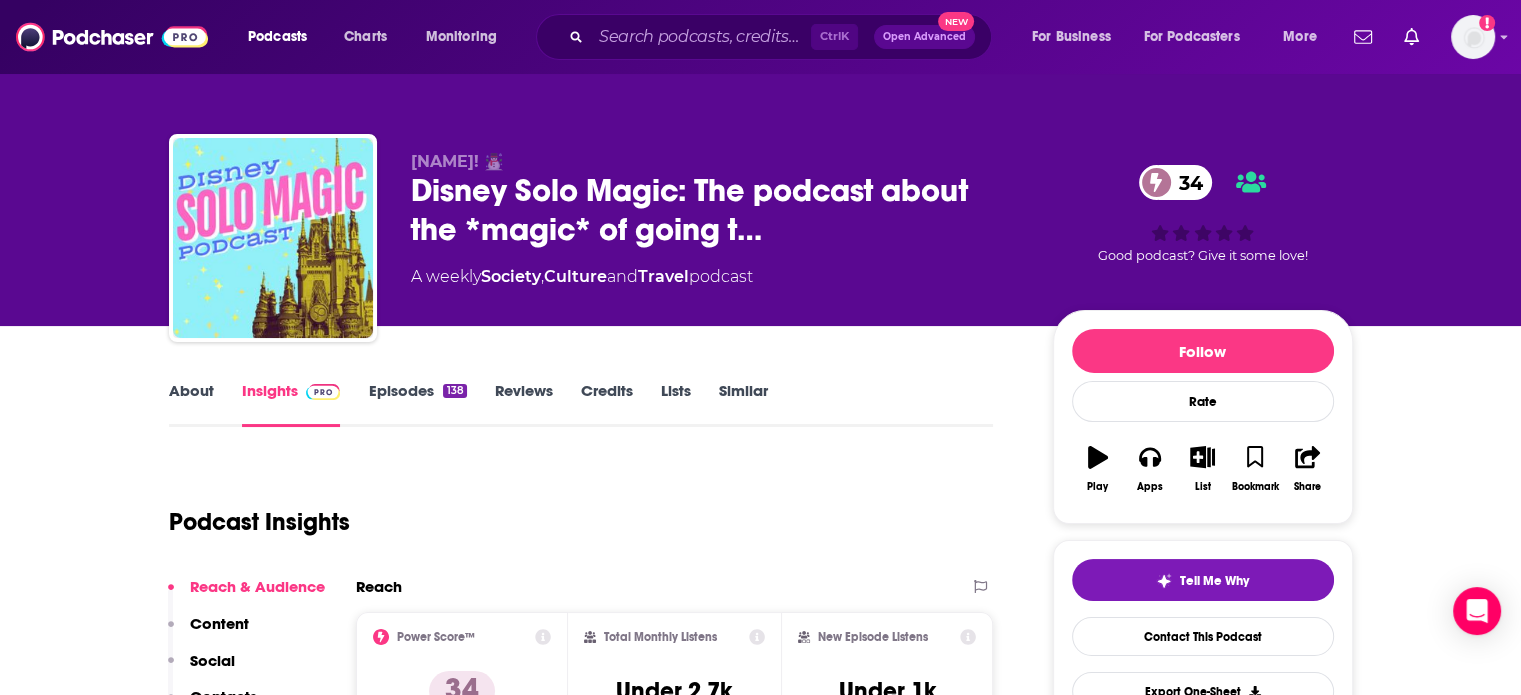 click on "Episodes 138" at bounding box center (417, 404) 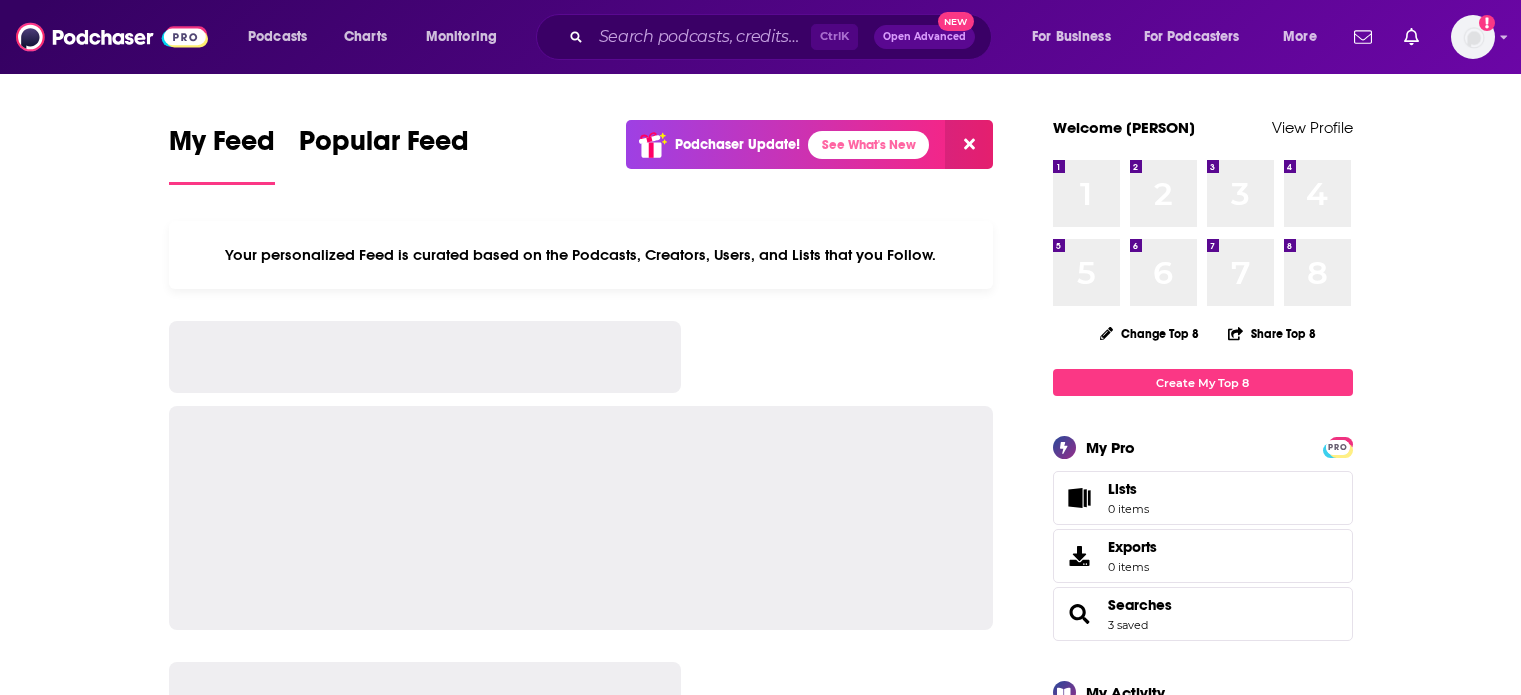 scroll, scrollTop: 0, scrollLeft: 0, axis: both 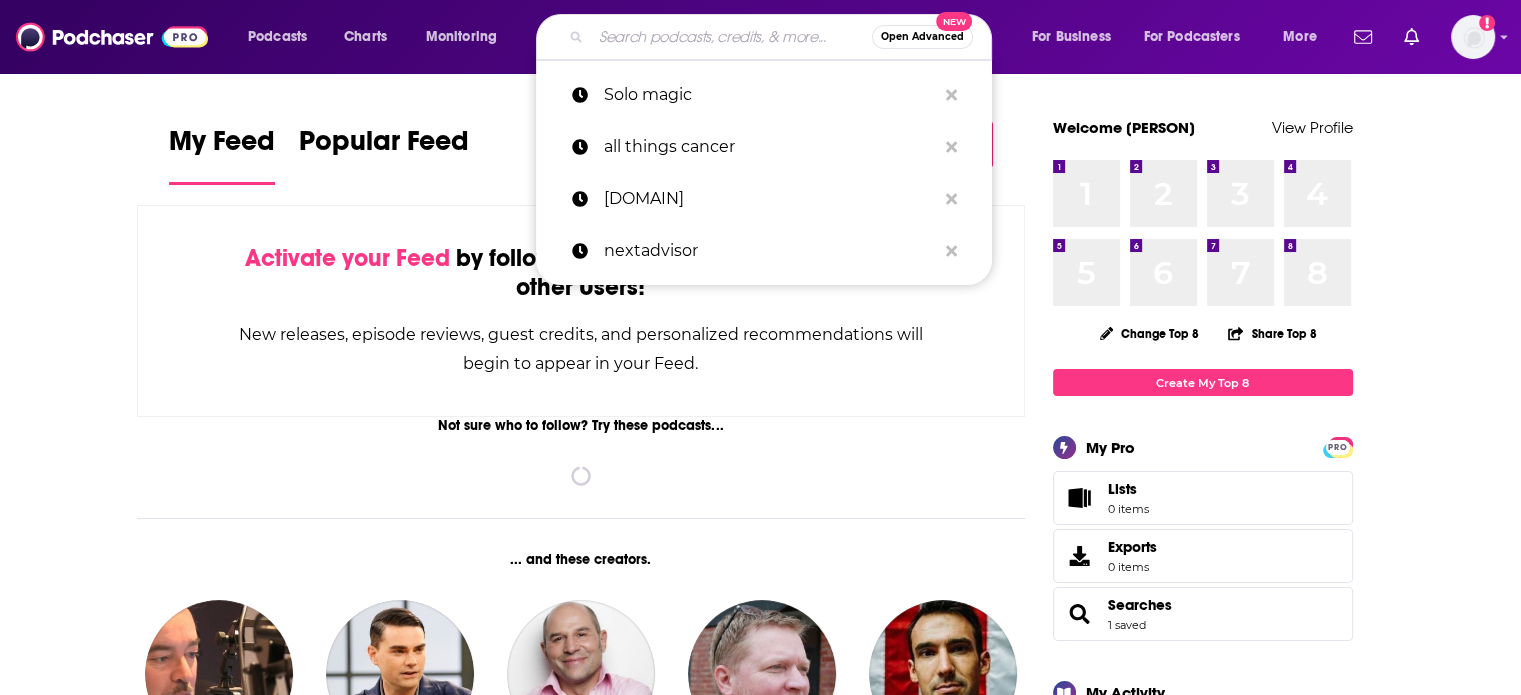 click at bounding box center [731, 37] 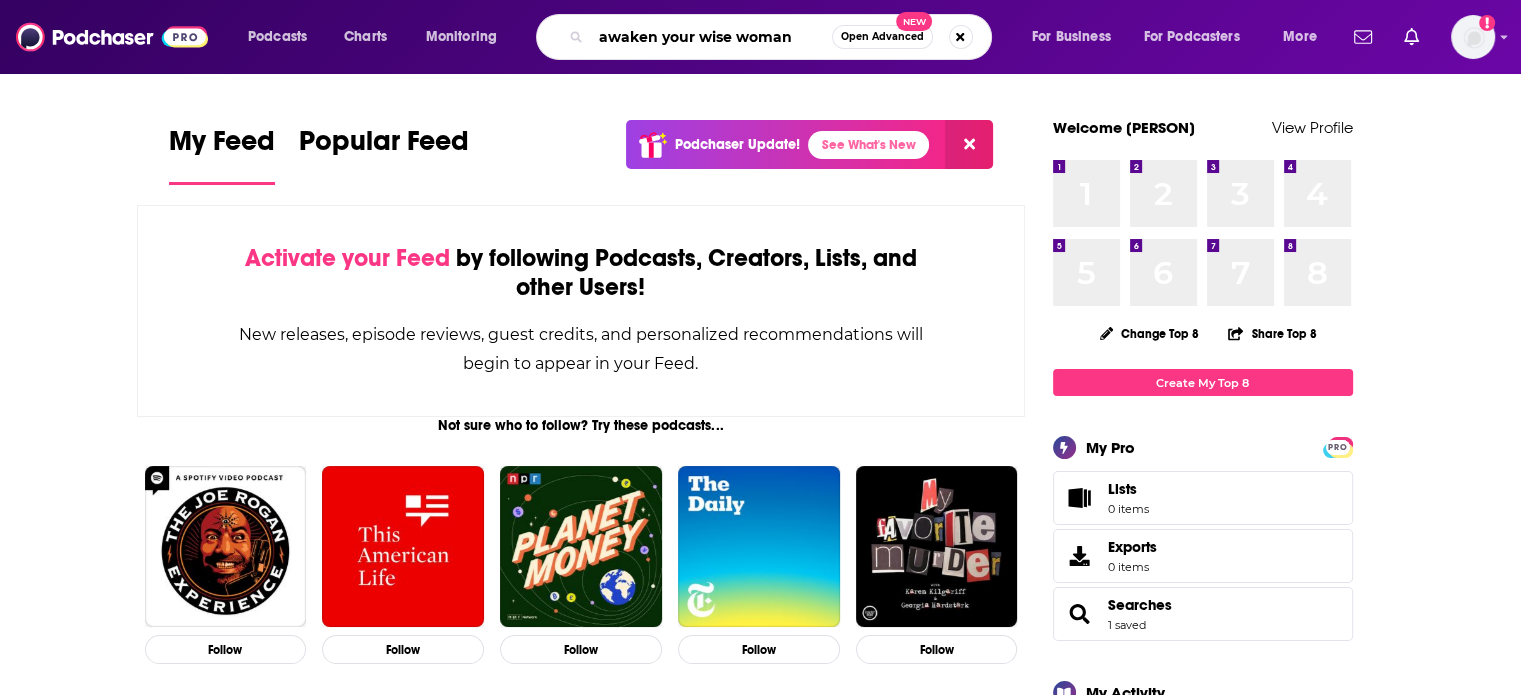 type on "awaken your wise woman" 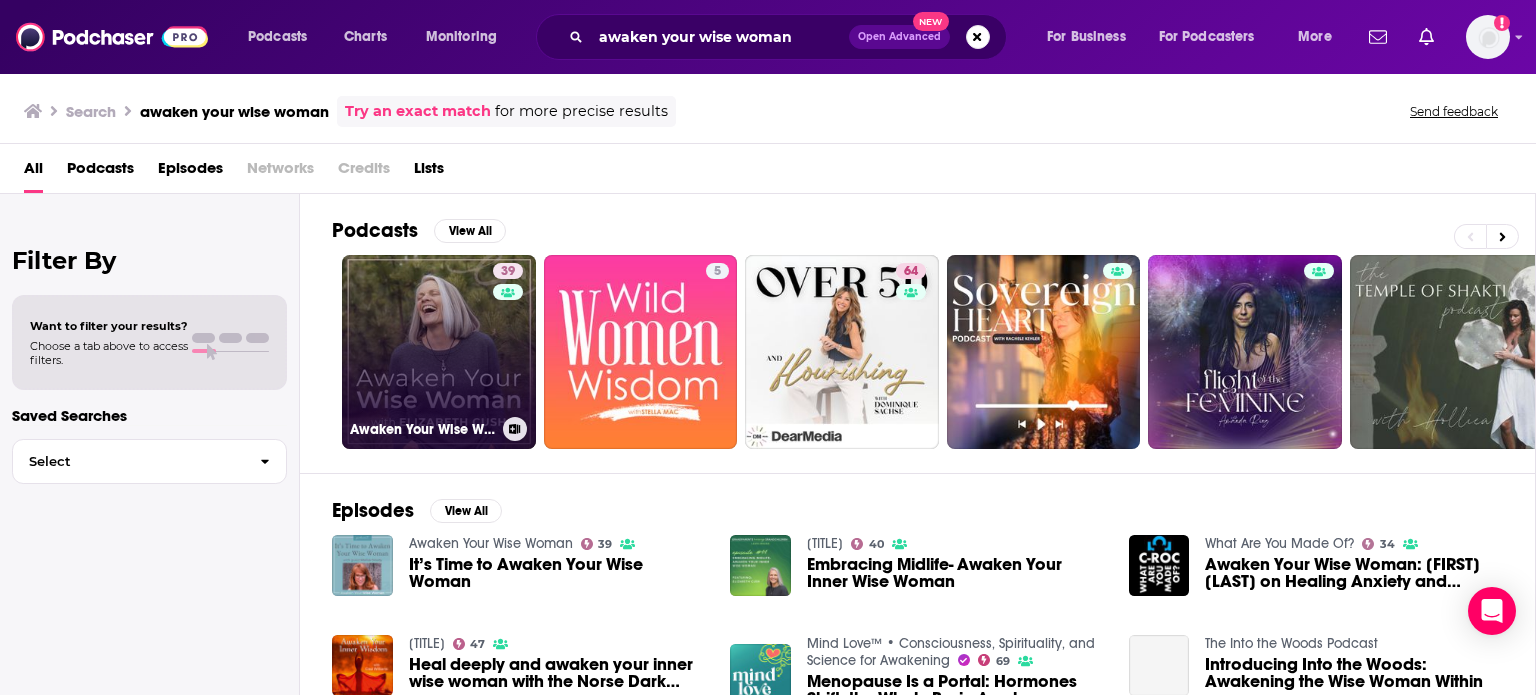 click on "39 Awaken Your Wise Woman" at bounding box center [439, 352] 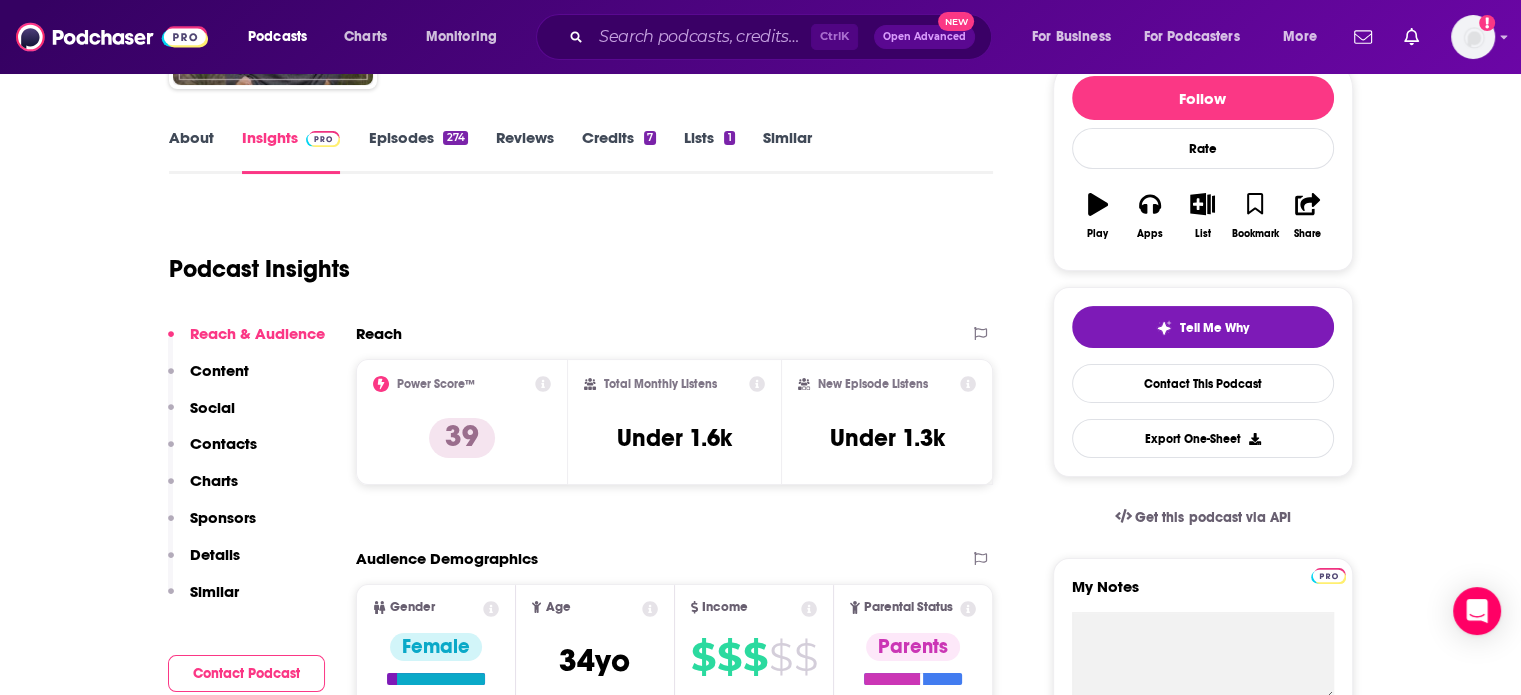 scroll, scrollTop: 260, scrollLeft: 0, axis: vertical 